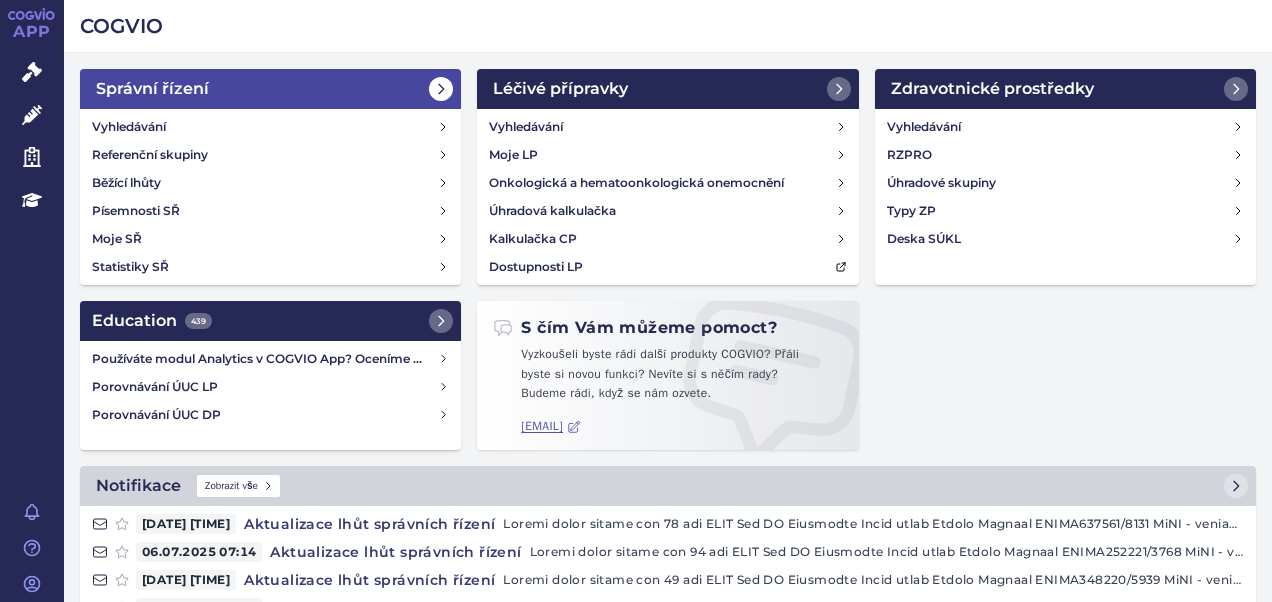 scroll, scrollTop: 0, scrollLeft: 0, axis: both 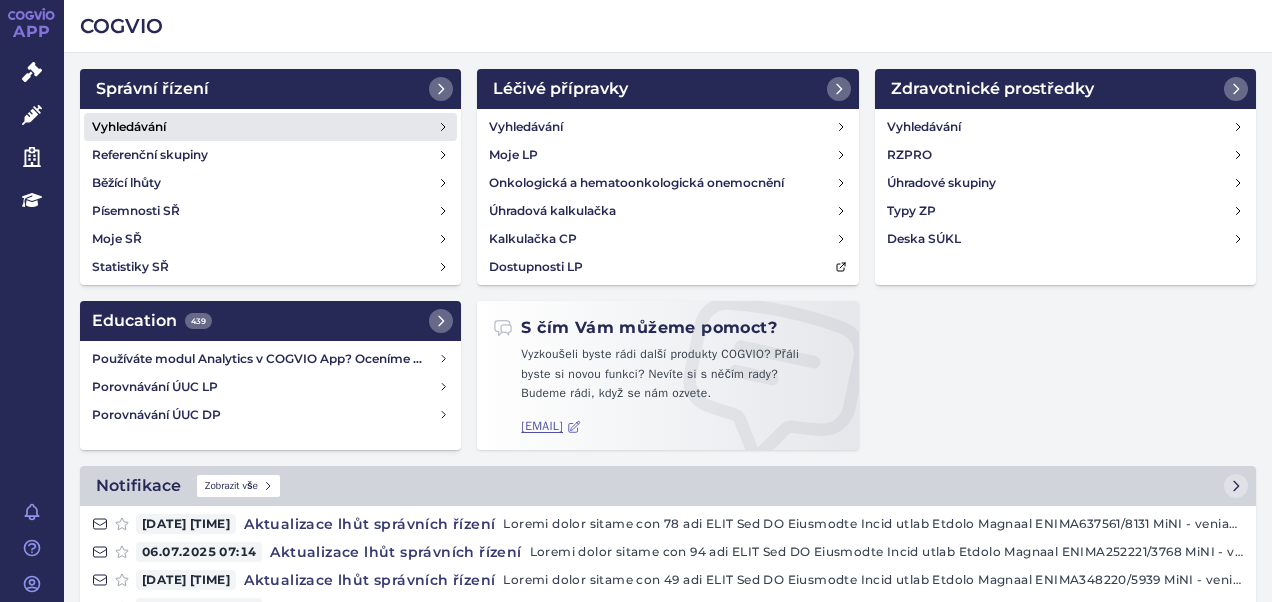 click on "Vyhledávání" at bounding box center (129, 127) 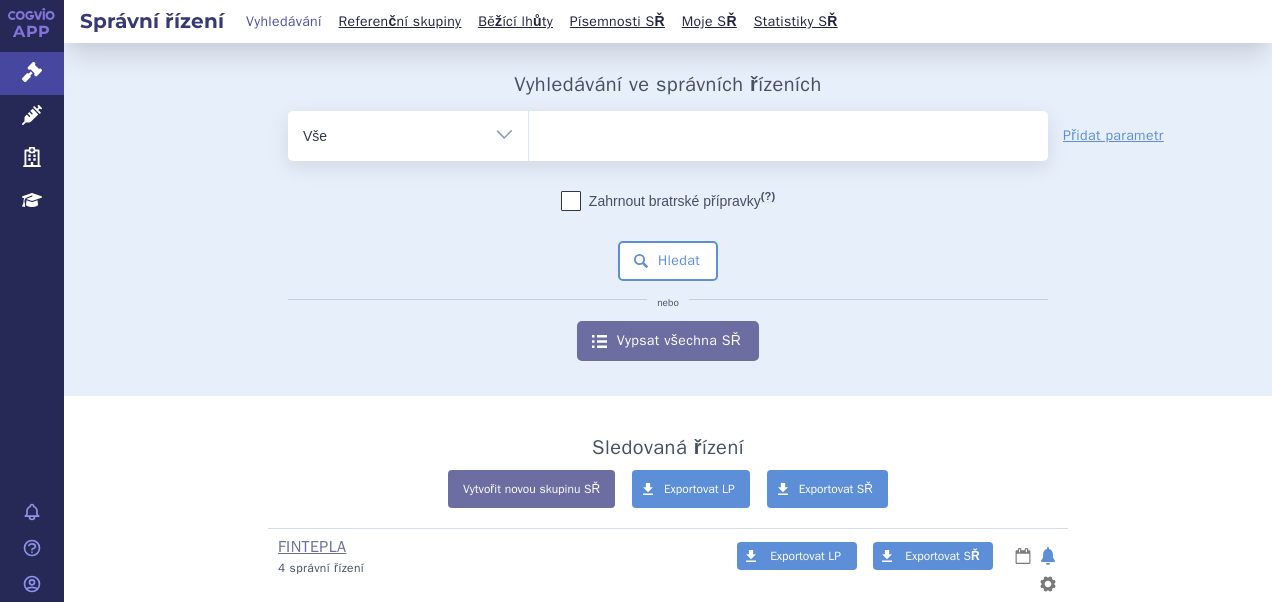 scroll, scrollTop: 0, scrollLeft: 0, axis: both 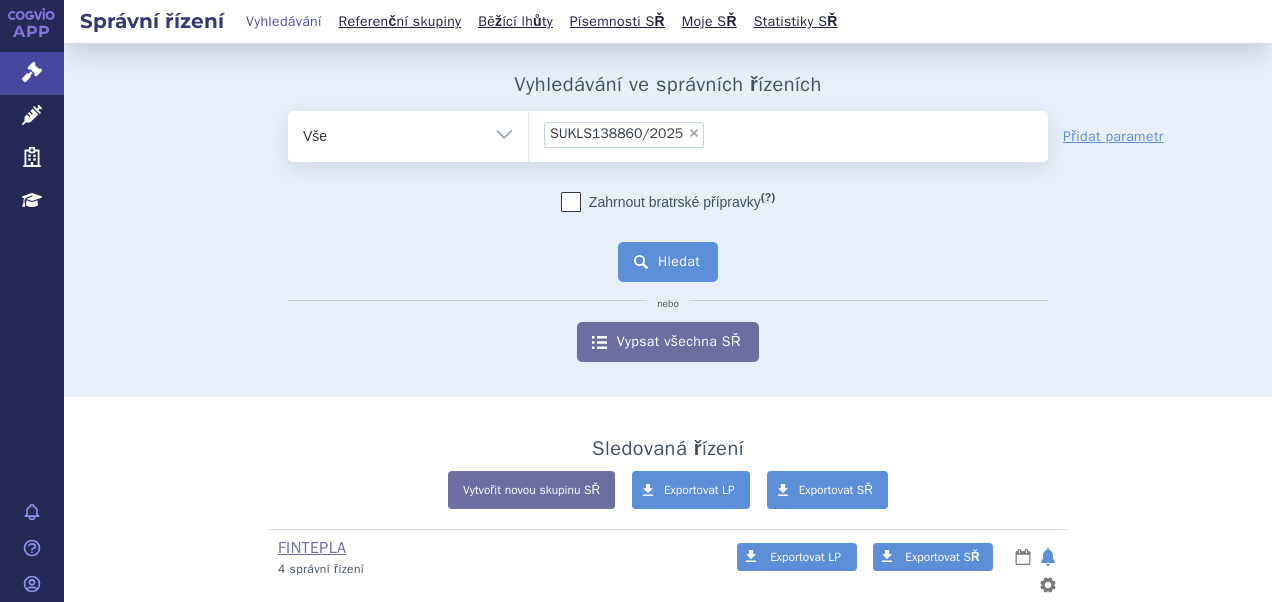 click on "Hledat" at bounding box center [668, 262] 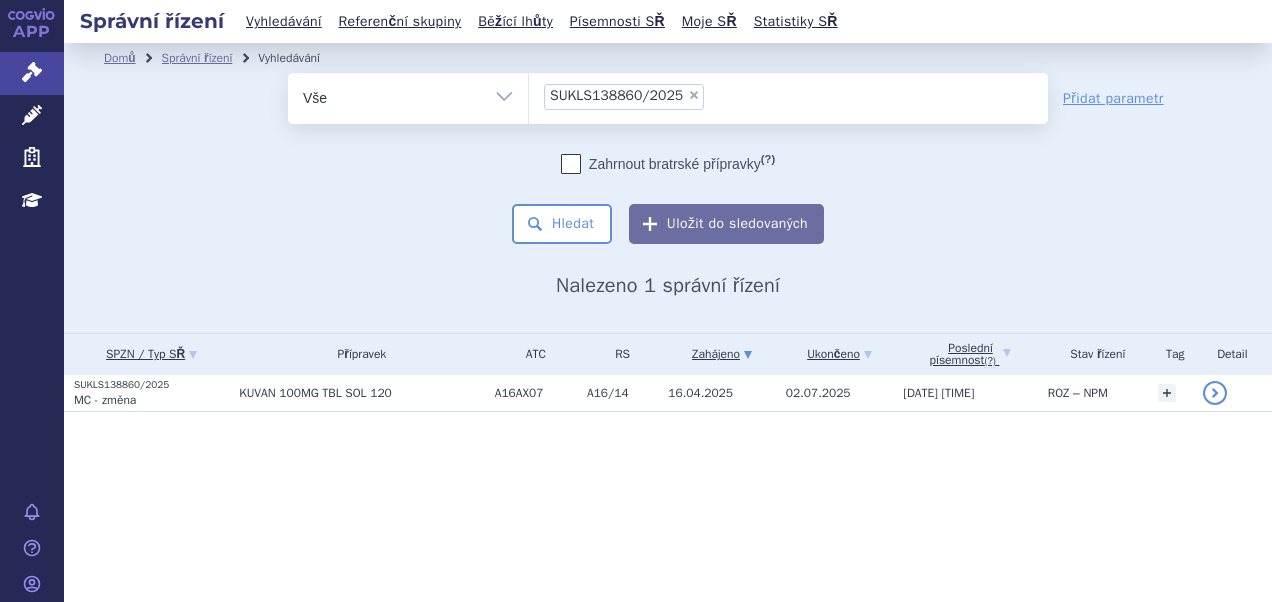 scroll, scrollTop: 0, scrollLeft: 0, axis: both 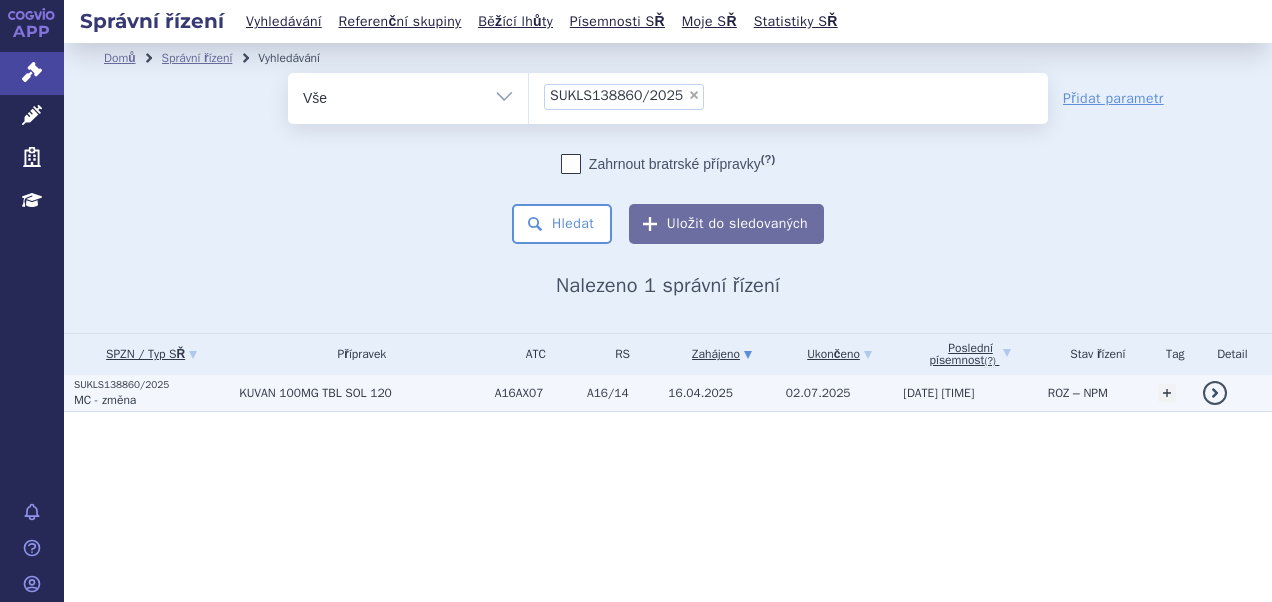 click on "KUVAN 100MG TBL SOL 120" at bounding box center (356, 393) 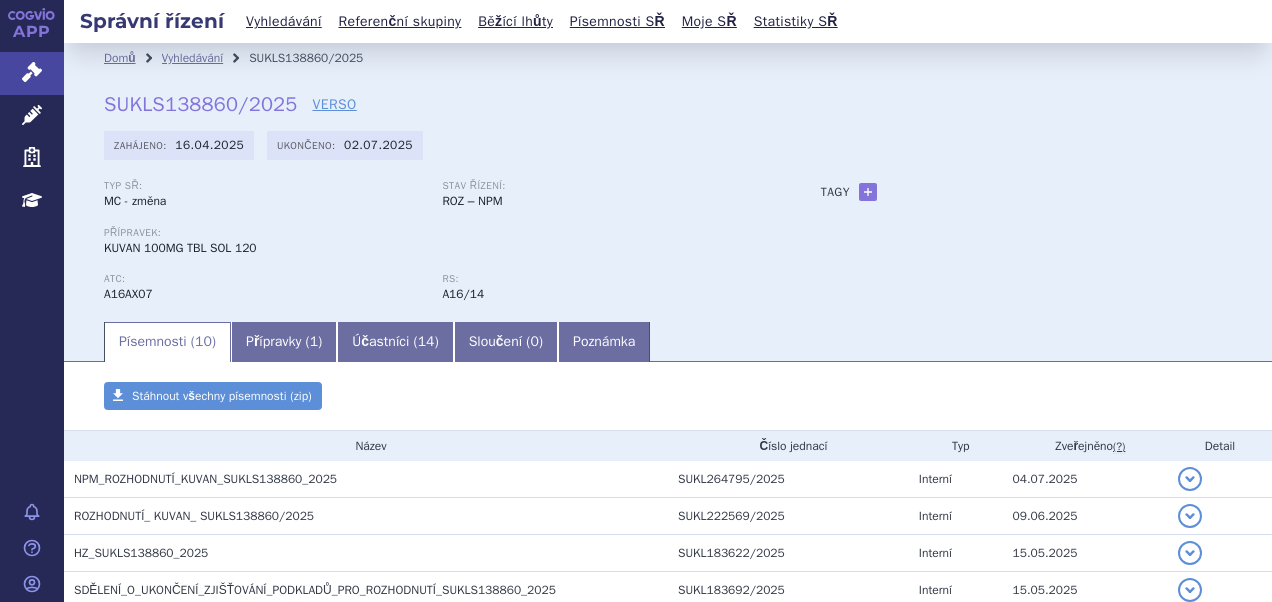 scroll, scrollTop: 0, scrollLeft: 0, axis: both 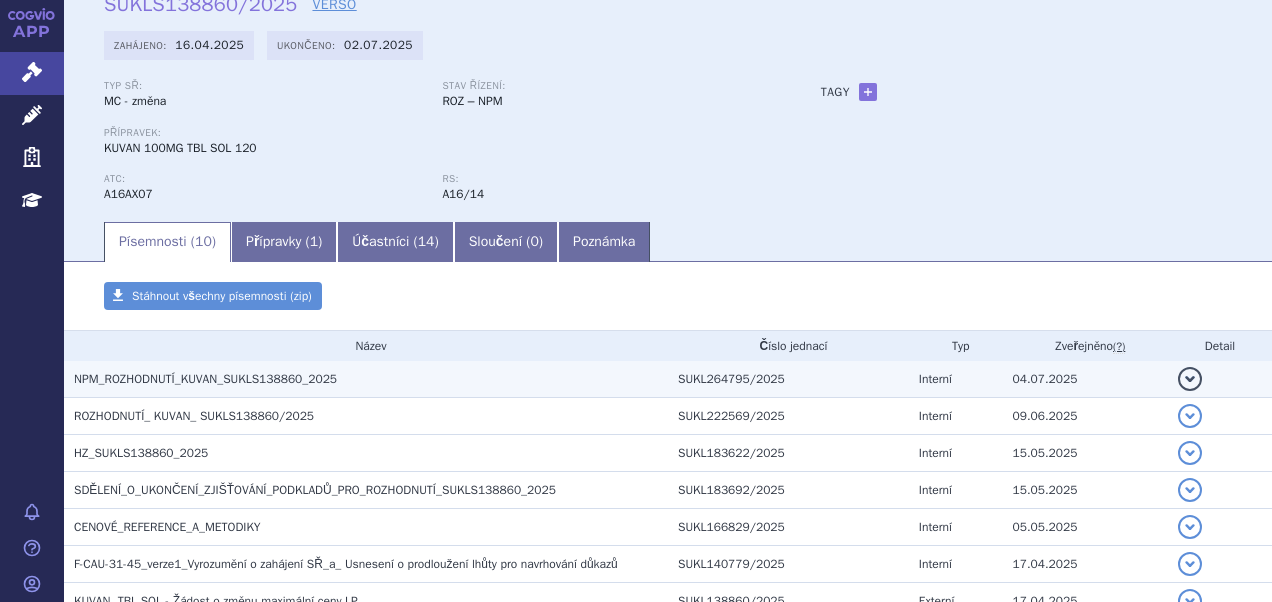 click on "NPM_ROZHODNUTÍ_KUVAN_SUKLS138860_2025" at bounding box center (366, 379) 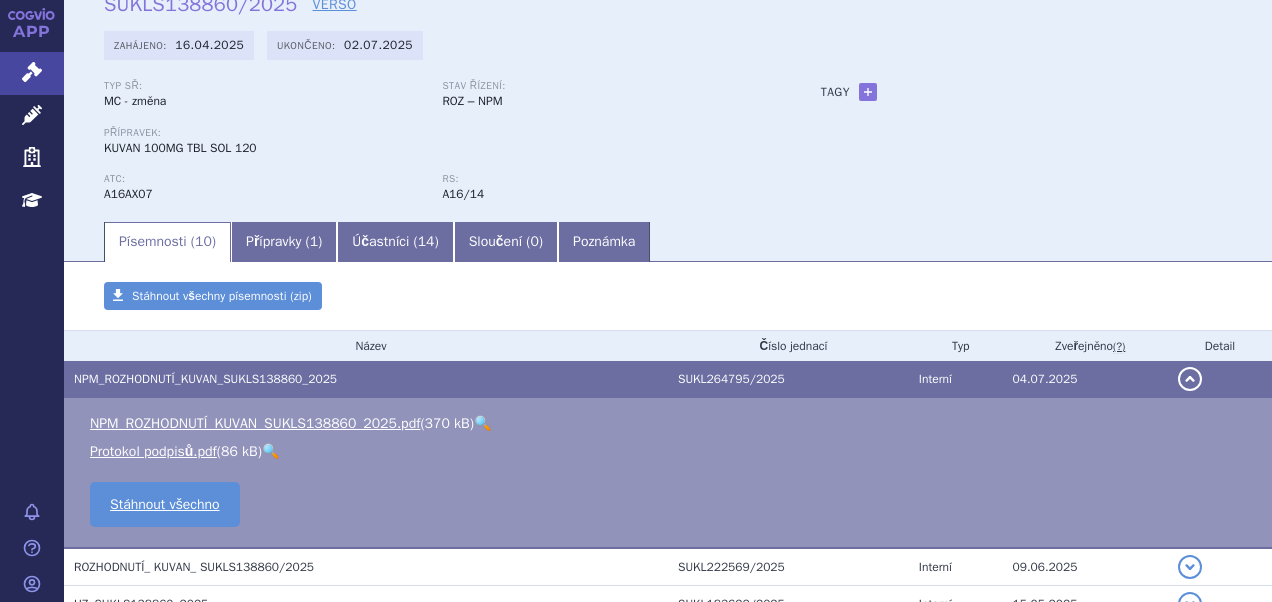 click on "🔍" at bounding box center (482, 423) 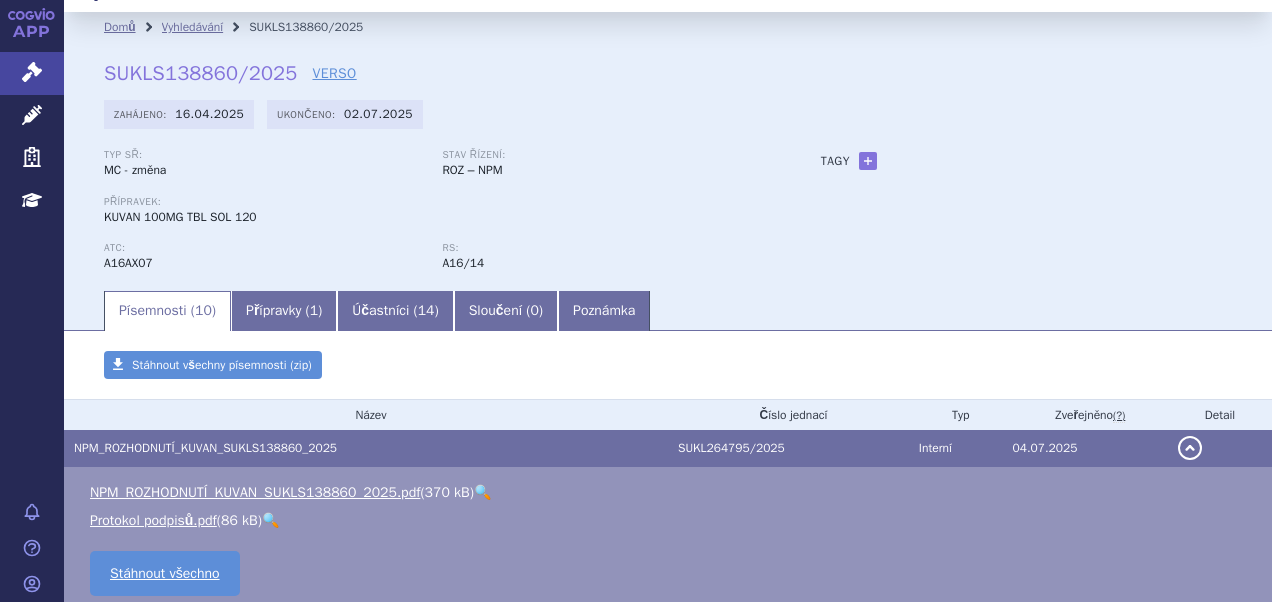 scroll, scrollTop: 0, scrollLeft: 0, axis: both 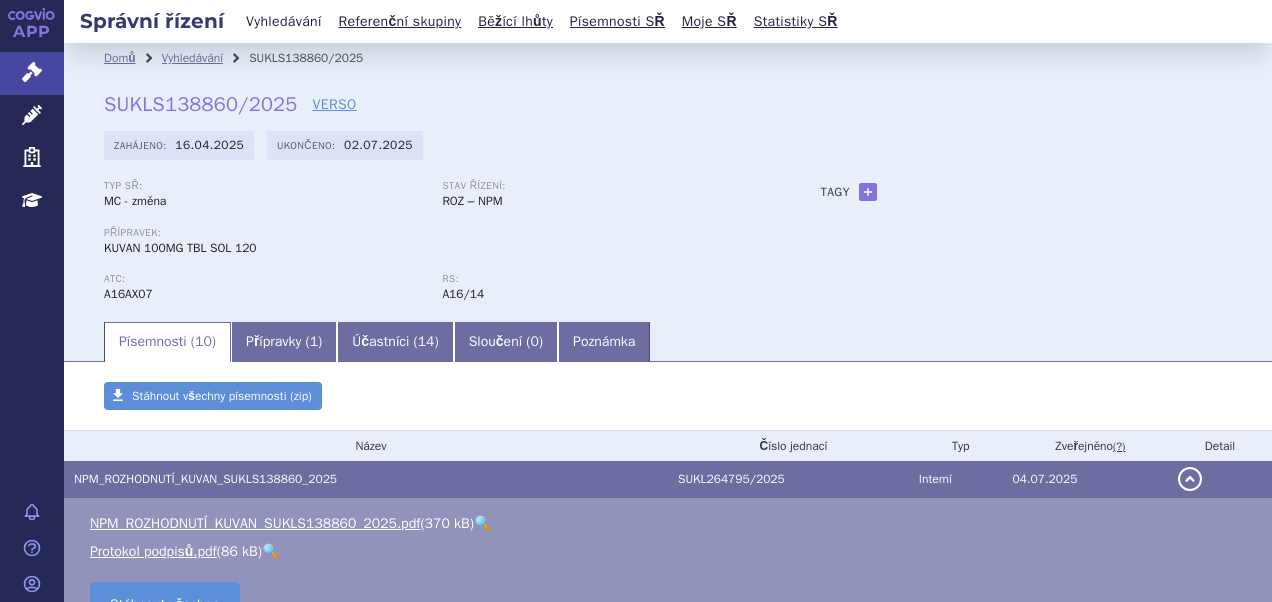 click on "Vyhledávání" at bounding box center [284, 21] 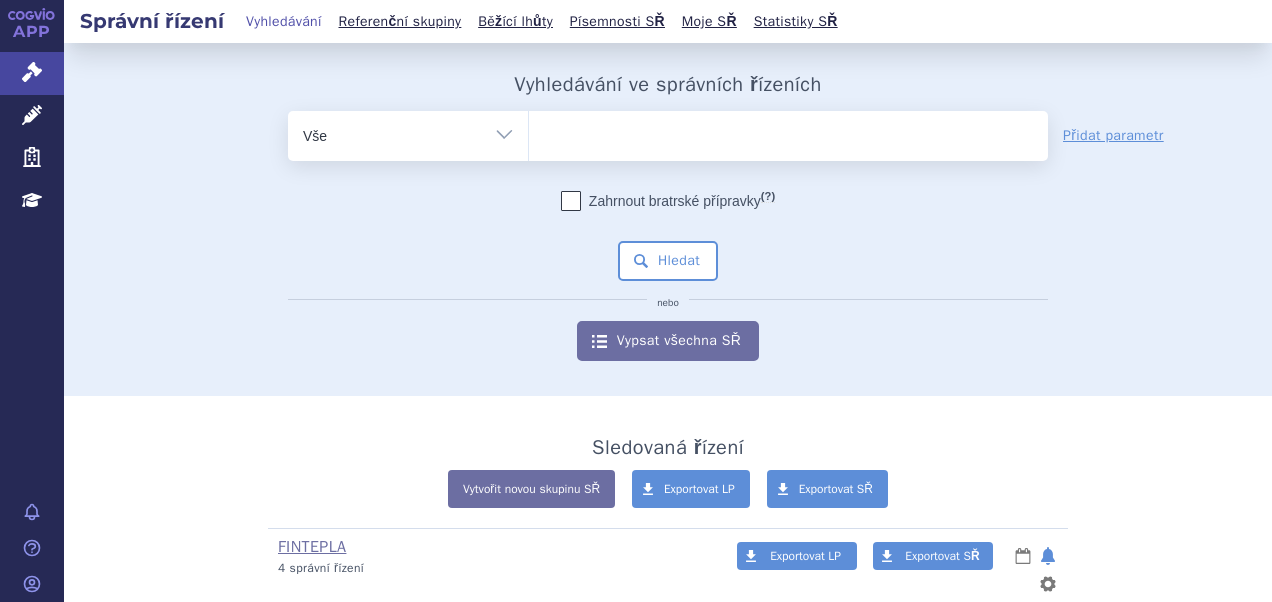 scroll, scrollTop: 0, scrollLeft: 0, axis: both 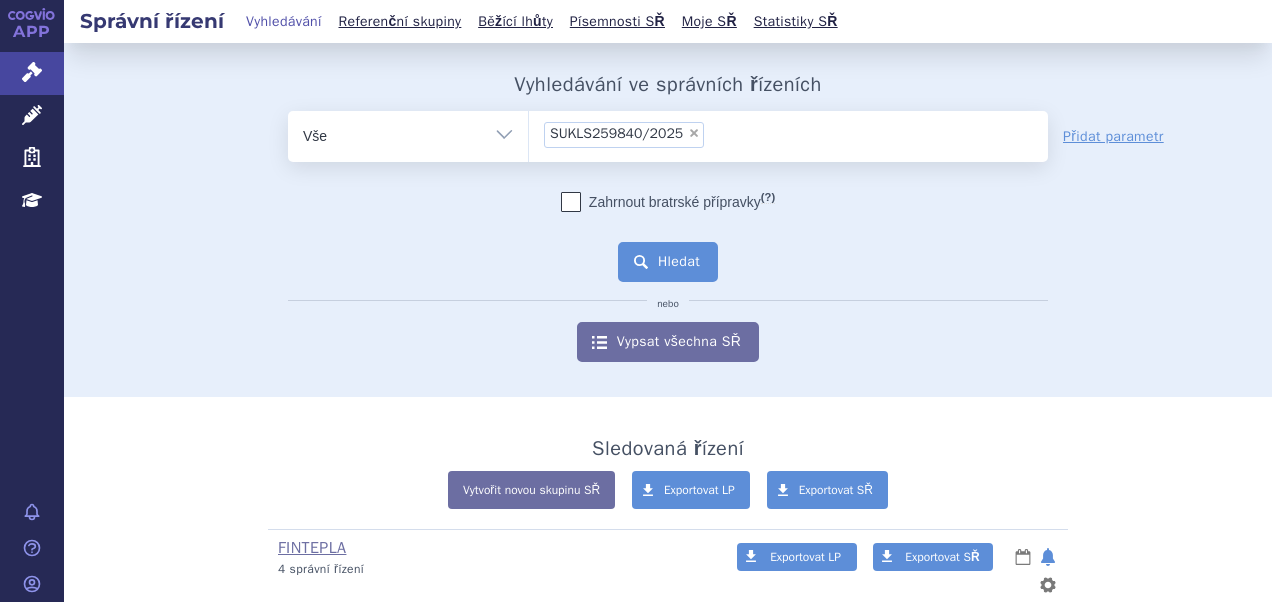 click on "Hledat" at bounding box center [668, 262] 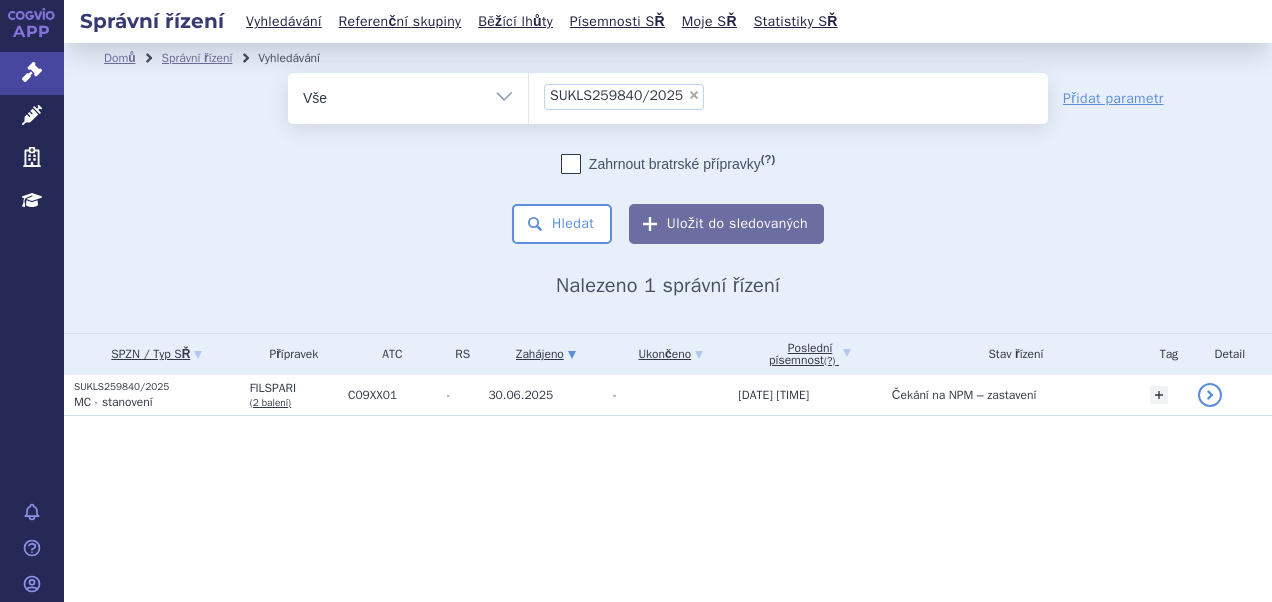 scroll, scrollTop: 0, scrollLeft: 0, axis: both 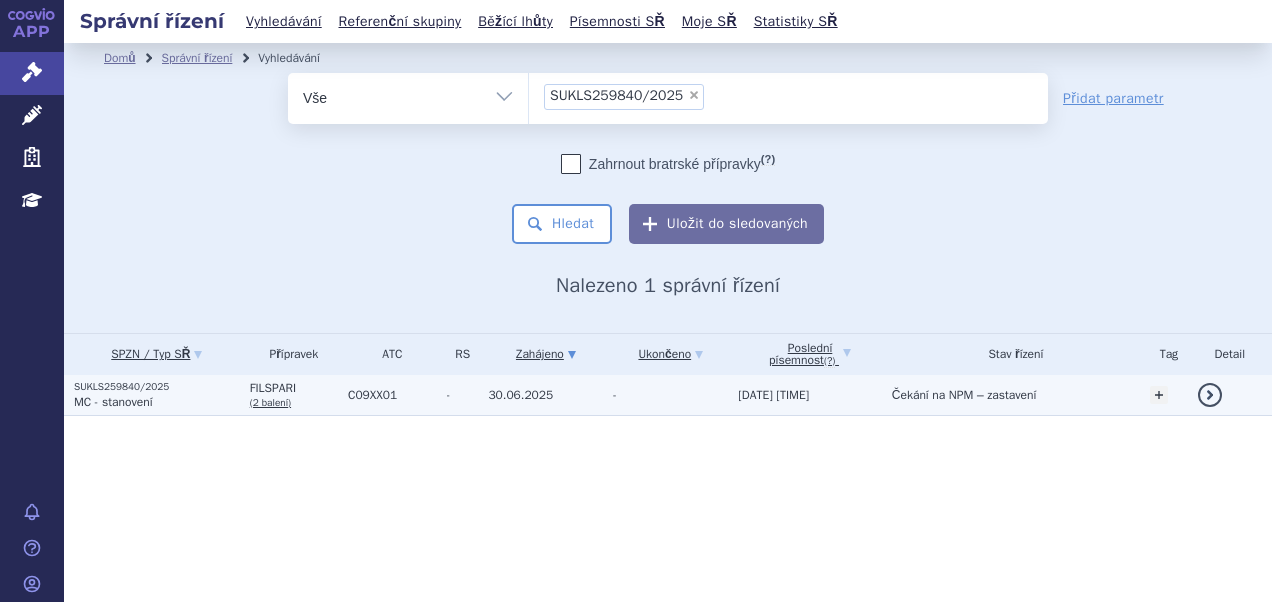click on "SUKLS259840/2025" at bounding box center (157, 387) 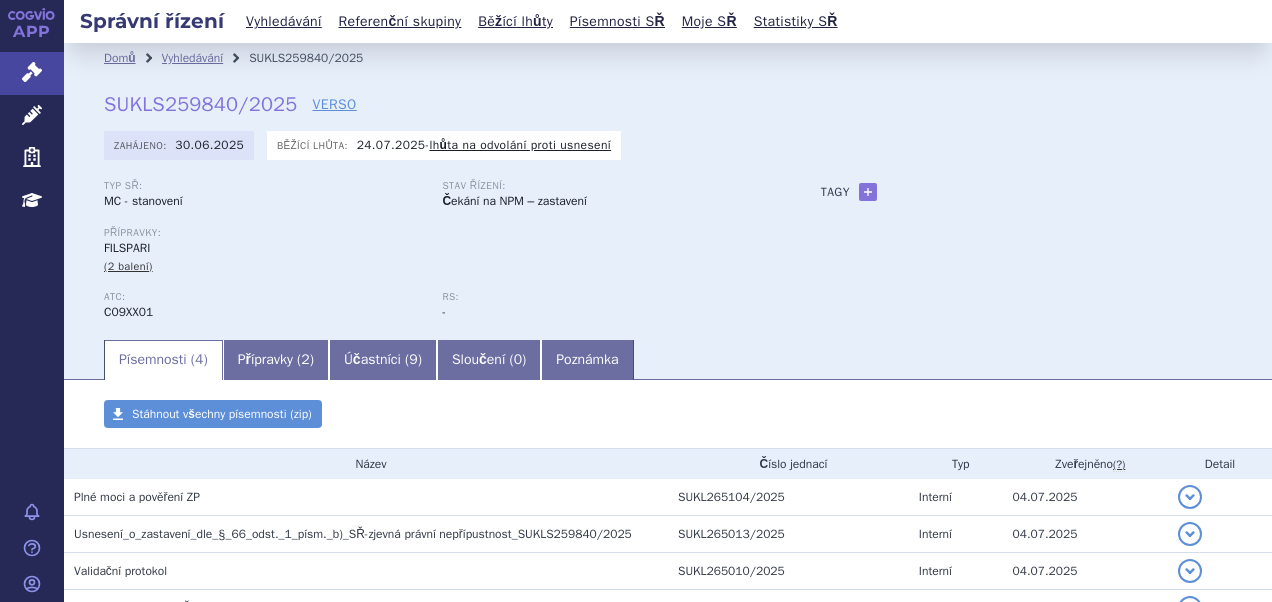 scroll, scrollTop: 0, scrollLeft: 0, axis: both 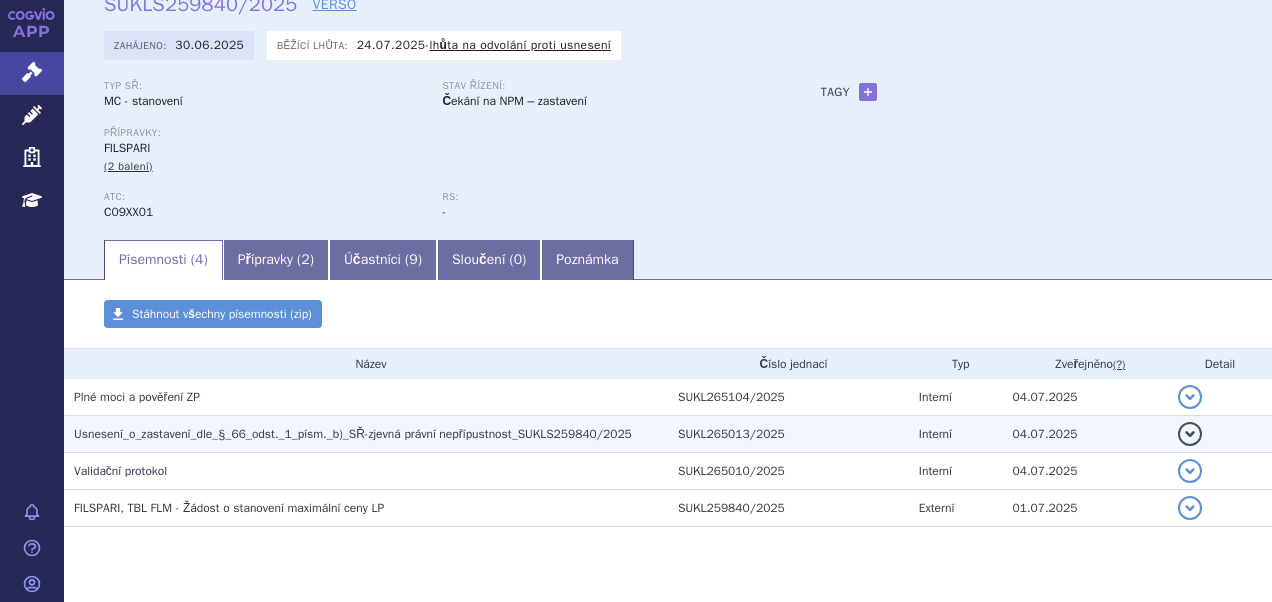 click on "Usnesení_o_zastavení_dle_§_66_odst._1_písm._b)_SŘ-zjevná právní nepřípustnost_SUKLS259840/2025" at bounding box center [371, 397] 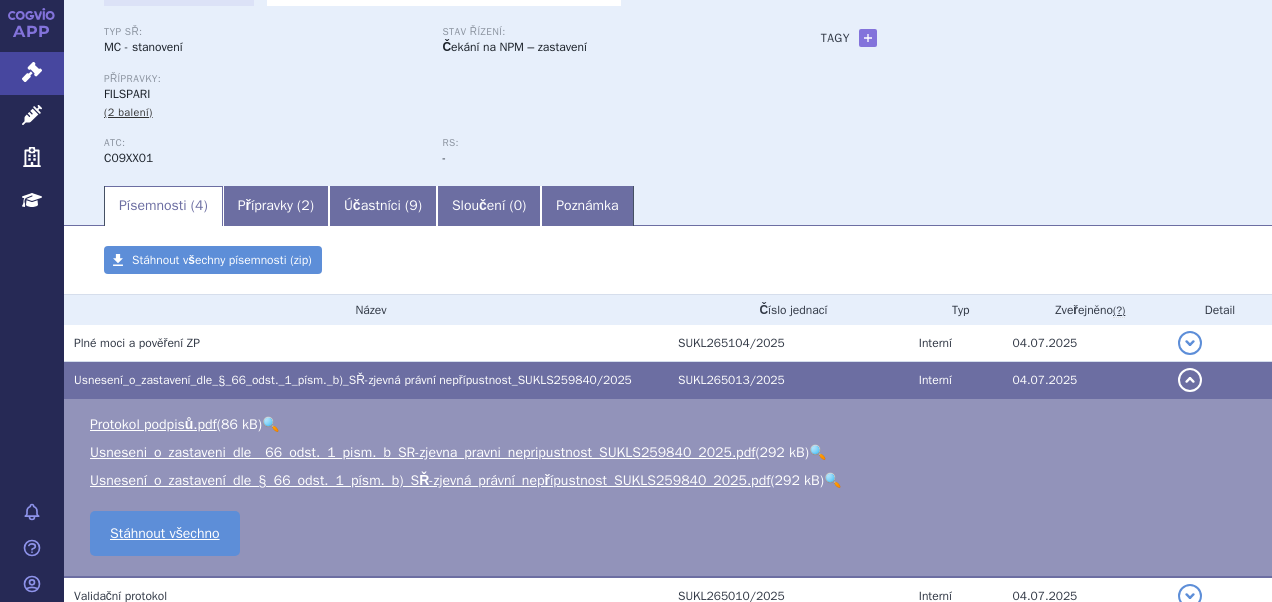 scroll, scrollTop: 200, scrollLeft: 0, axis: vertical 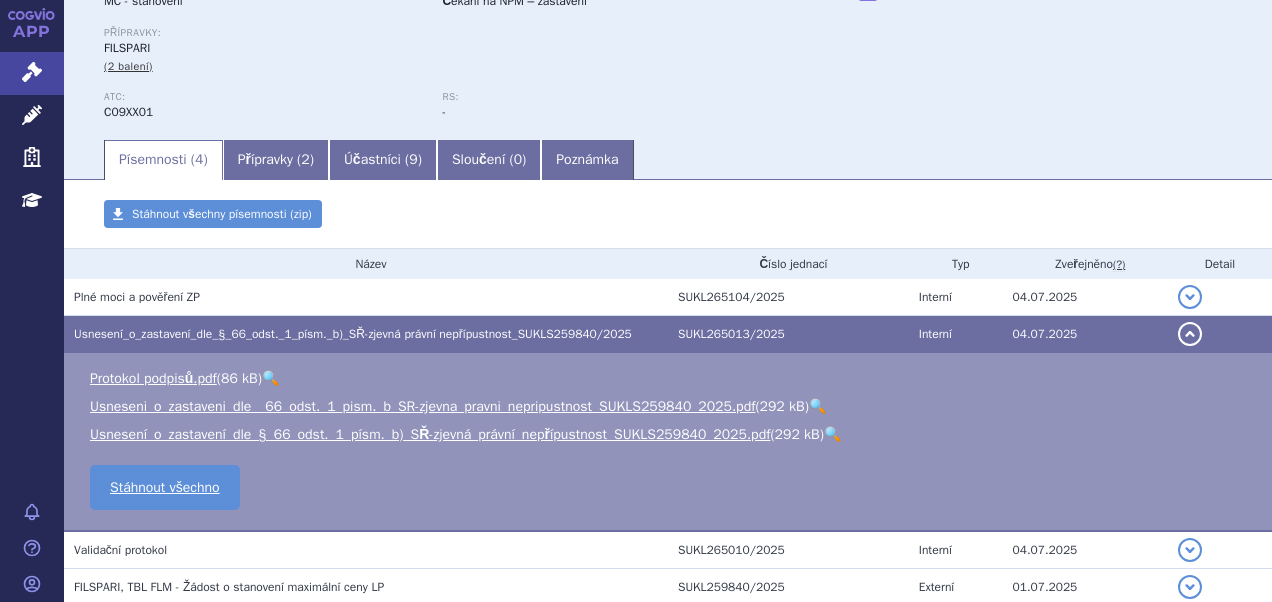 click on "🔍" at bounding box center [817, 406] 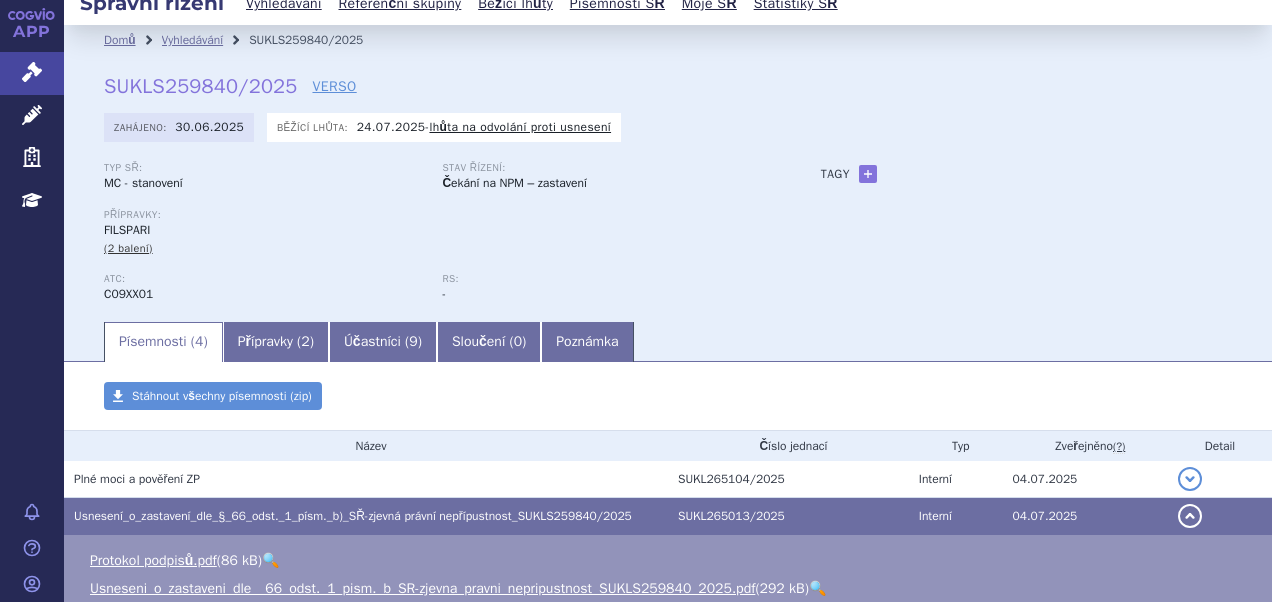 scroll, scrollTop: 0, scrollLeft: 0, axis: both 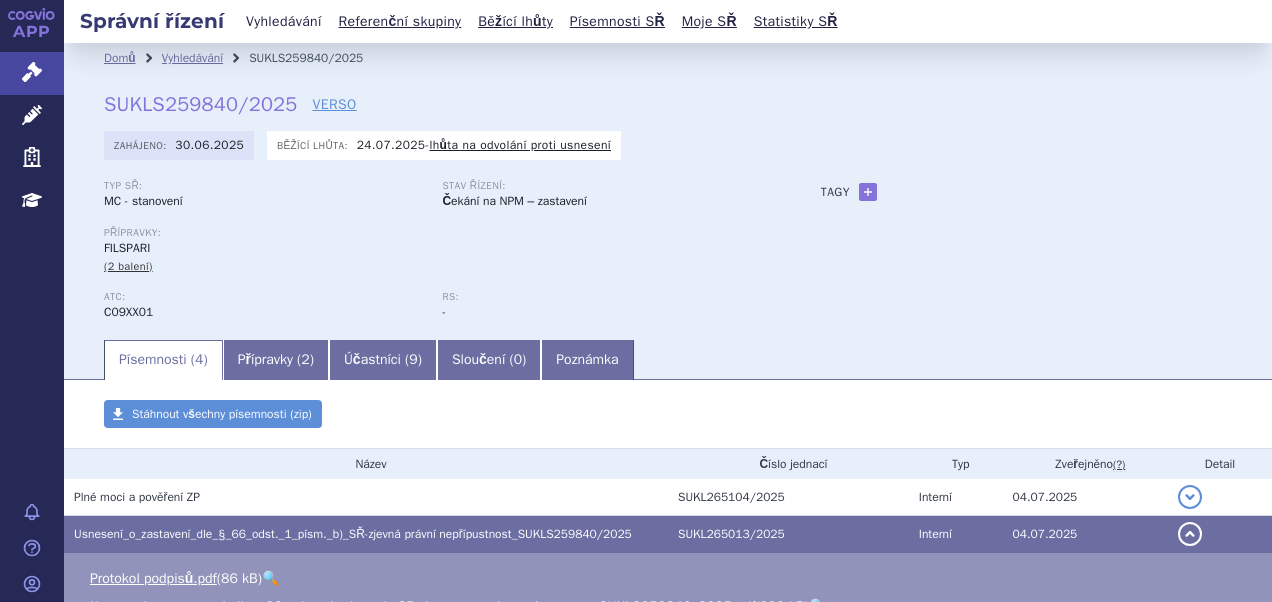 click on "Vyhledávání" at bounding box center [284, 21] 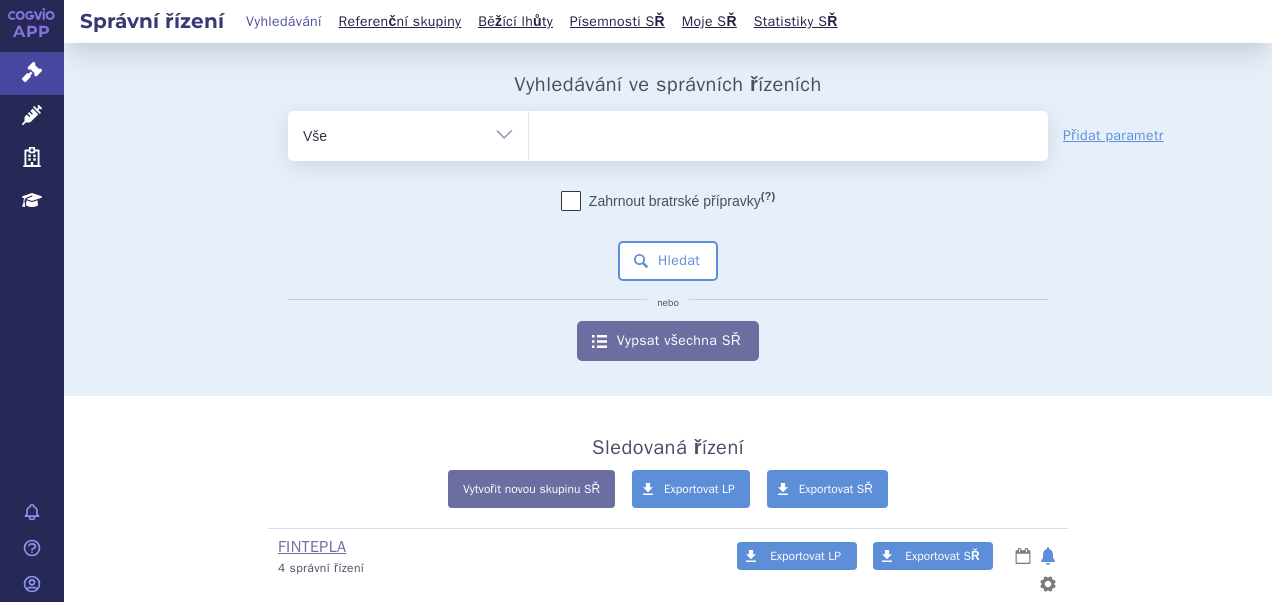 scroll, scrollTop: 0, scrollLeft: 0, axis: both 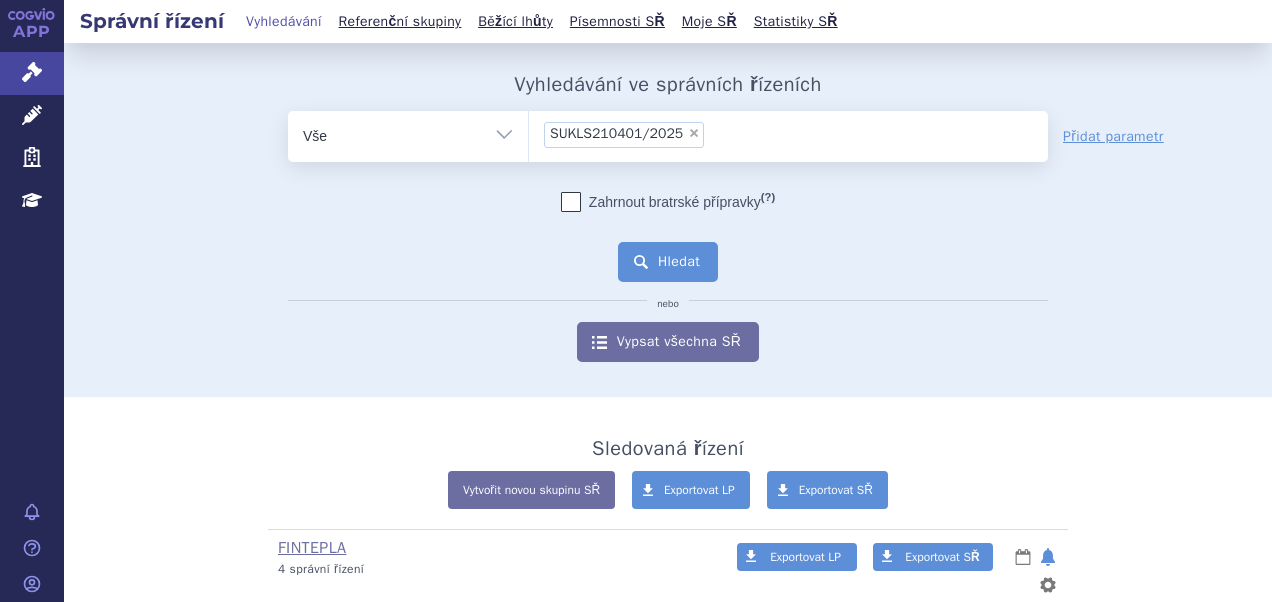 click on "Hledat" at bounding box center [668, 262] 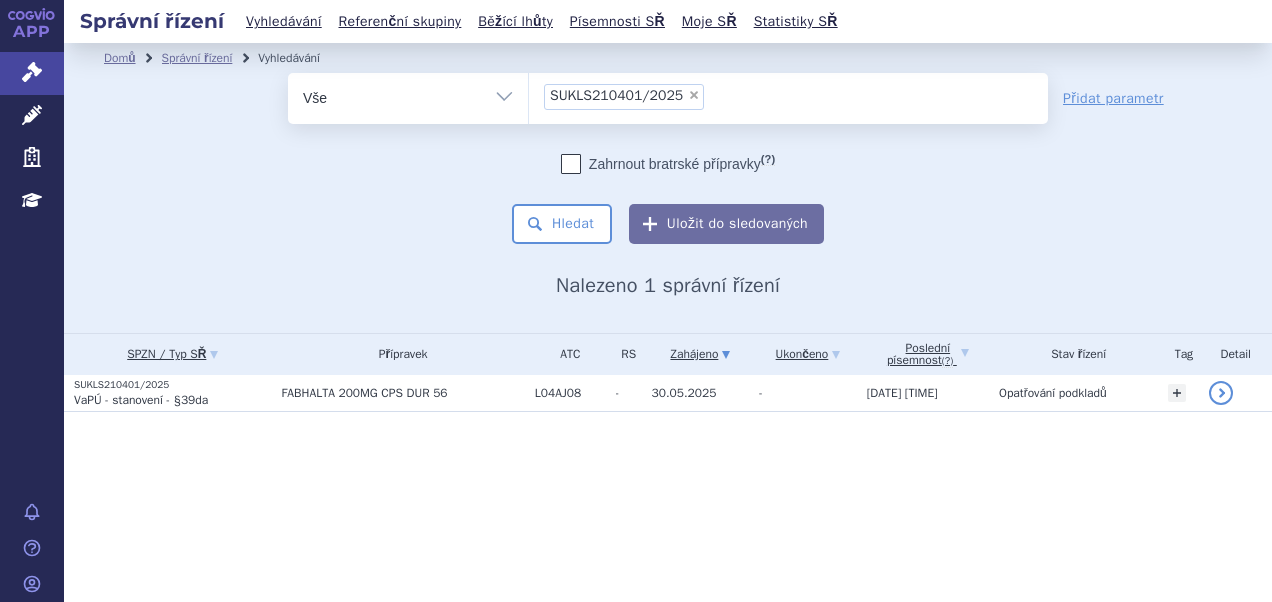 scroll, scrollTop: 0, scrollLeft: 0, axis: both 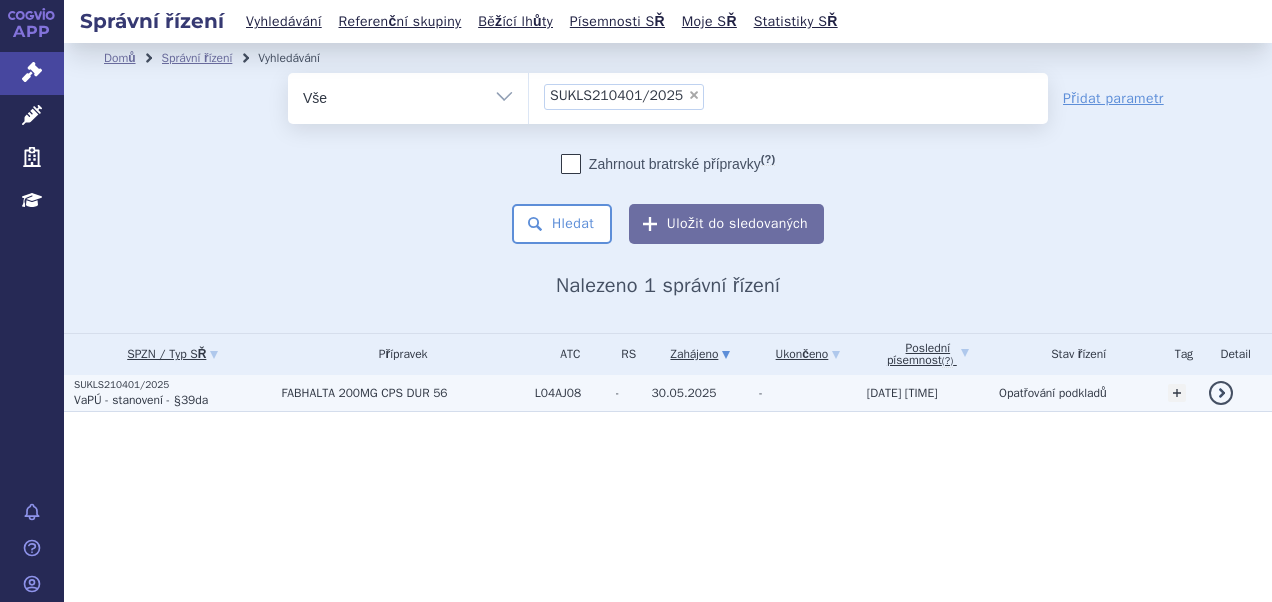 click on "VaPÚ - stanovení - §39da" at bounding box center (141, 400) 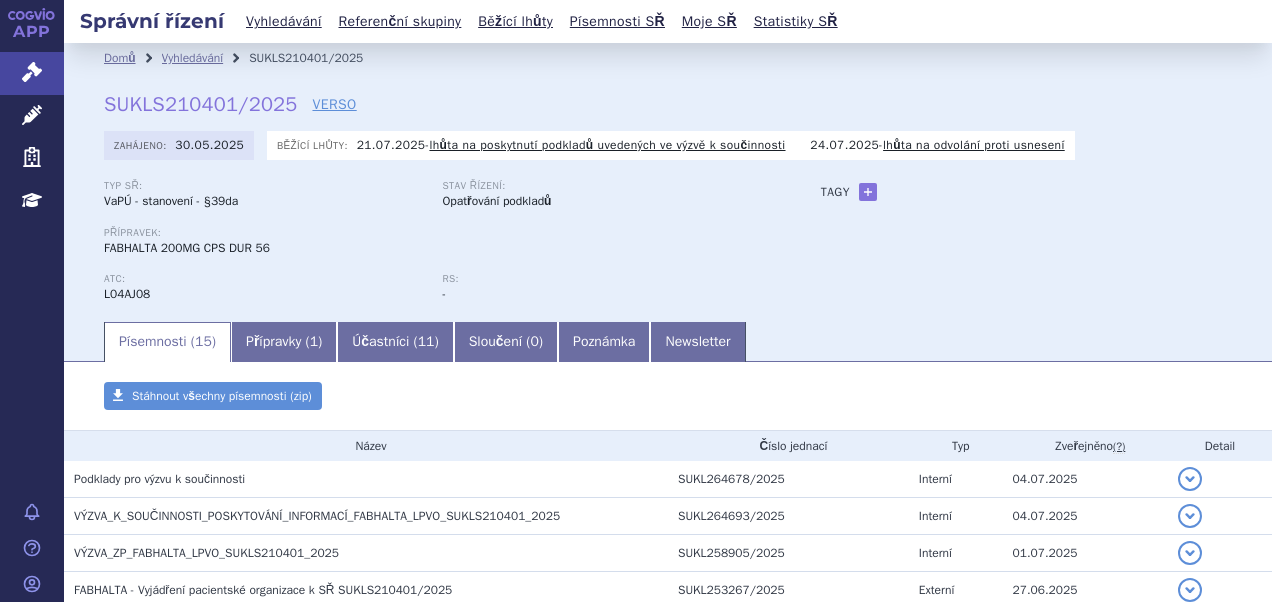 scroll, scrollTop: 0, scrollLeft: 0, axis: both 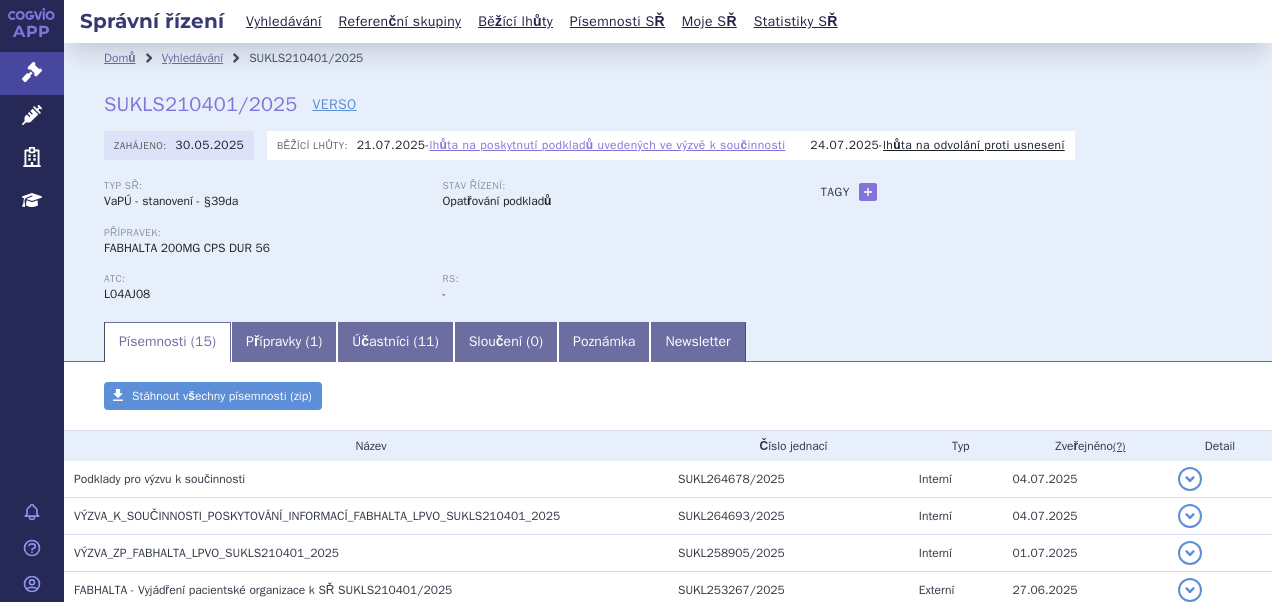 click on "lhůta na poskytnutí podkladů uvedených ve výzvě k součinnosti" at bounding box center [607, 145] 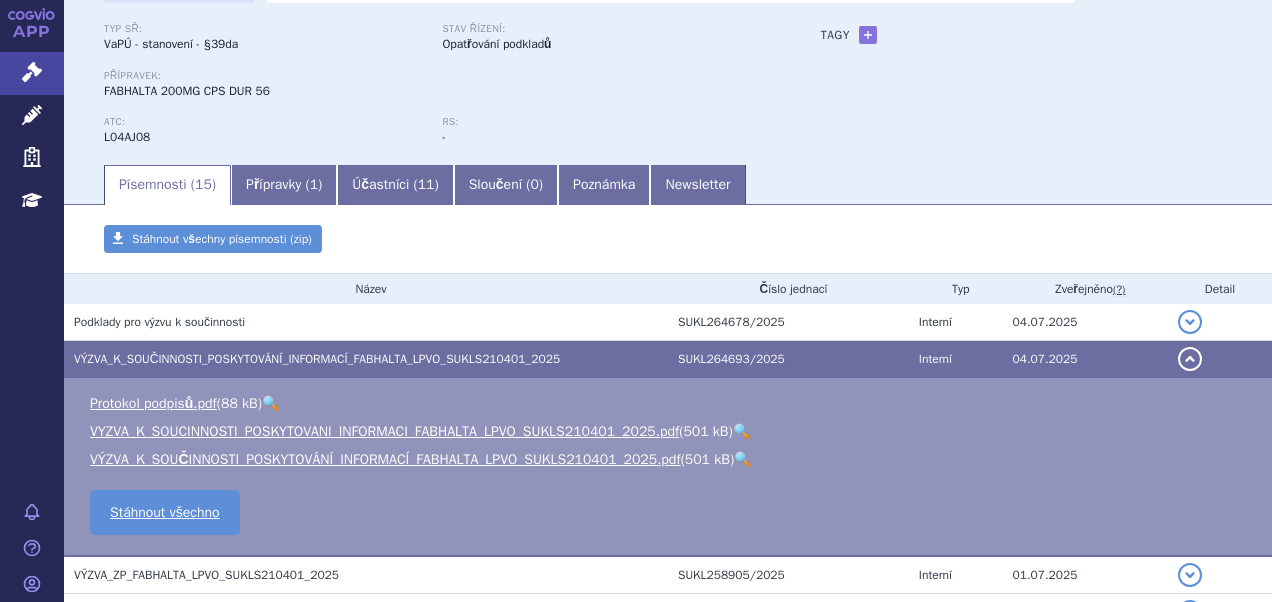 scroll, scrollTop: 0, scrollLeft: 0, axis: both 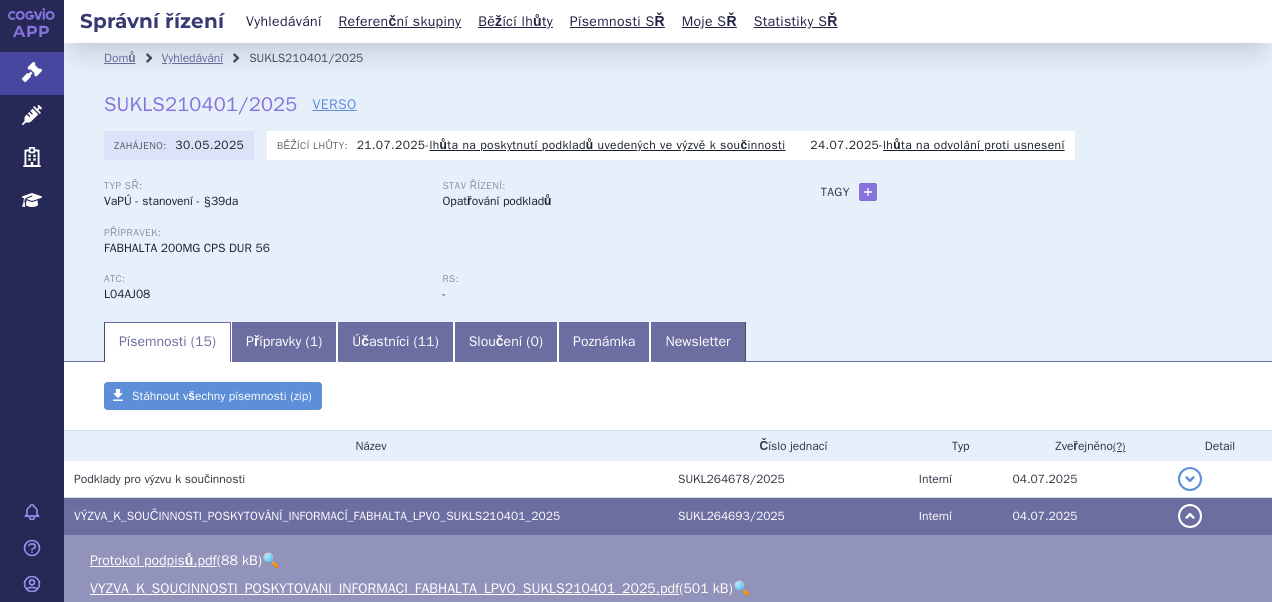 click on "Vyhledávání" at bounding box center [284, 21] 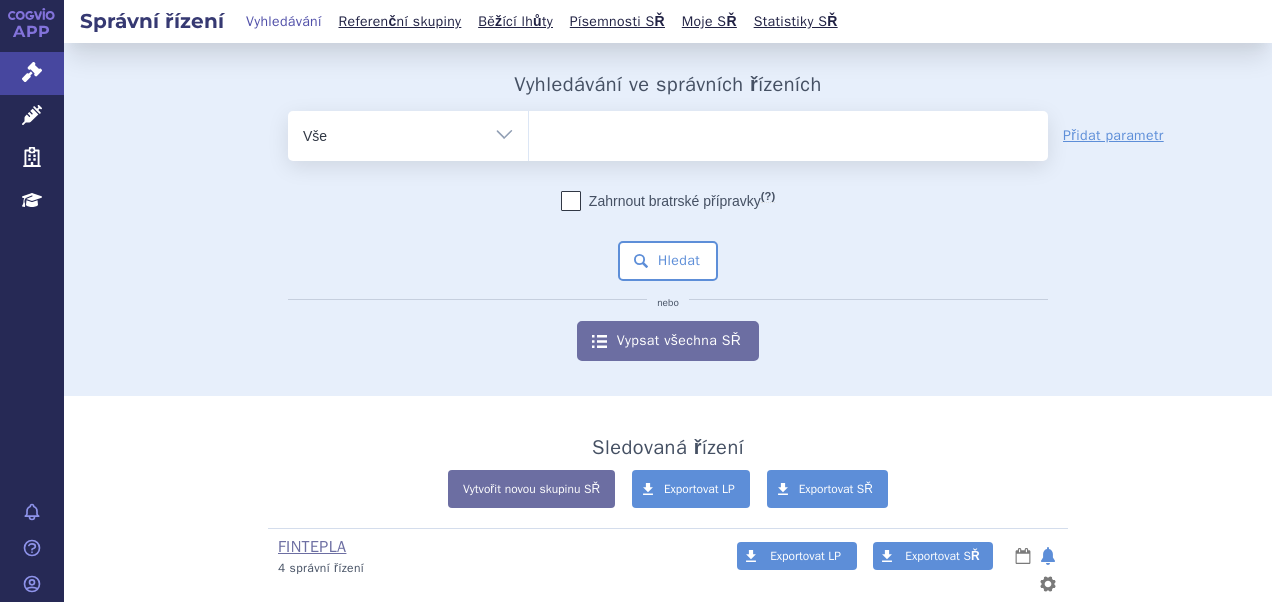 scroll, scrollTop: 0, scrollLeft: 0, axis: both 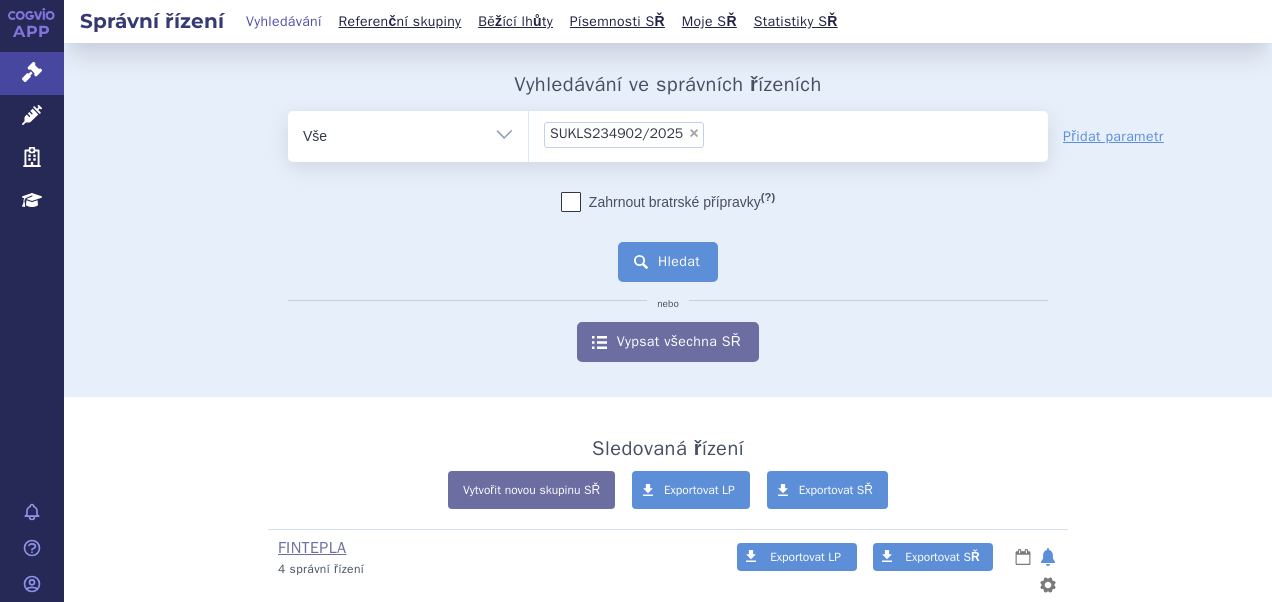 click on "Hledat" at bounding box center (668, 262) 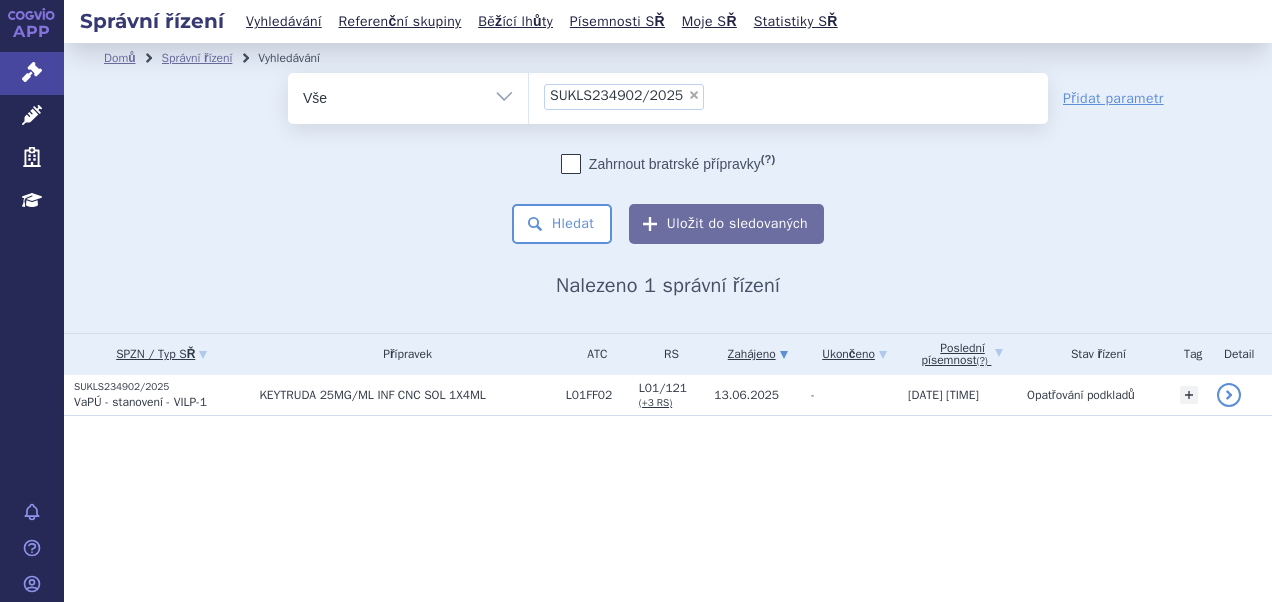 scroll, scrollTop: 0, scrollLeft: 0, axis: both 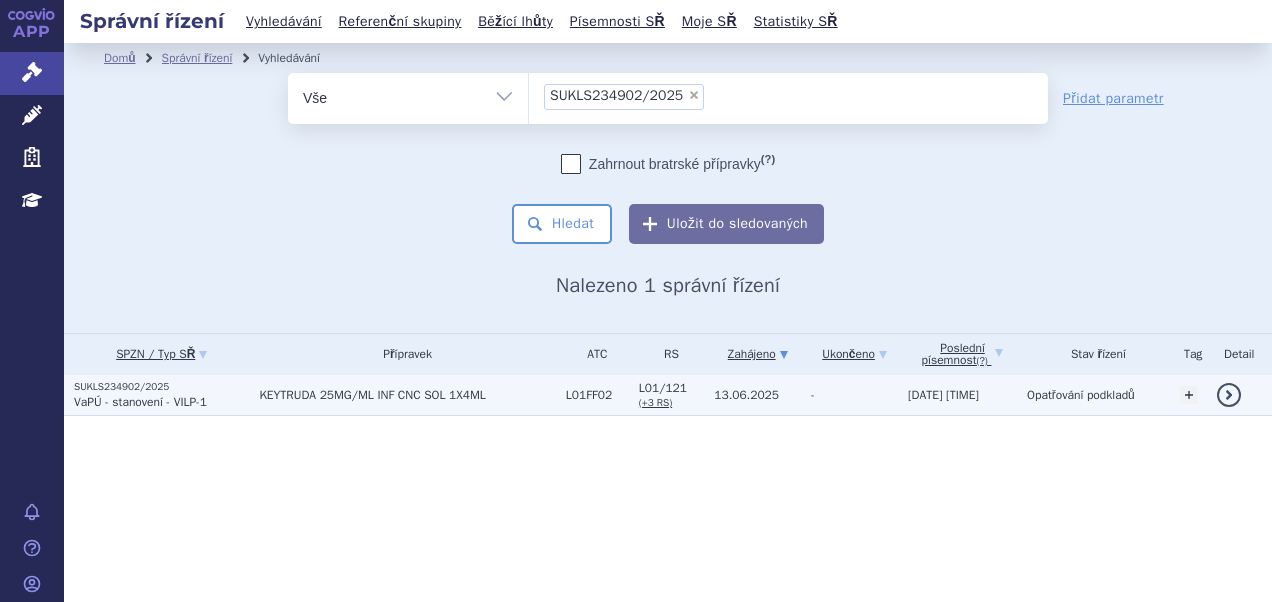 click on "KEYTRUDA 25MG/ML INF CNC SOL 1X4ML" at bounding box center [402, 395] 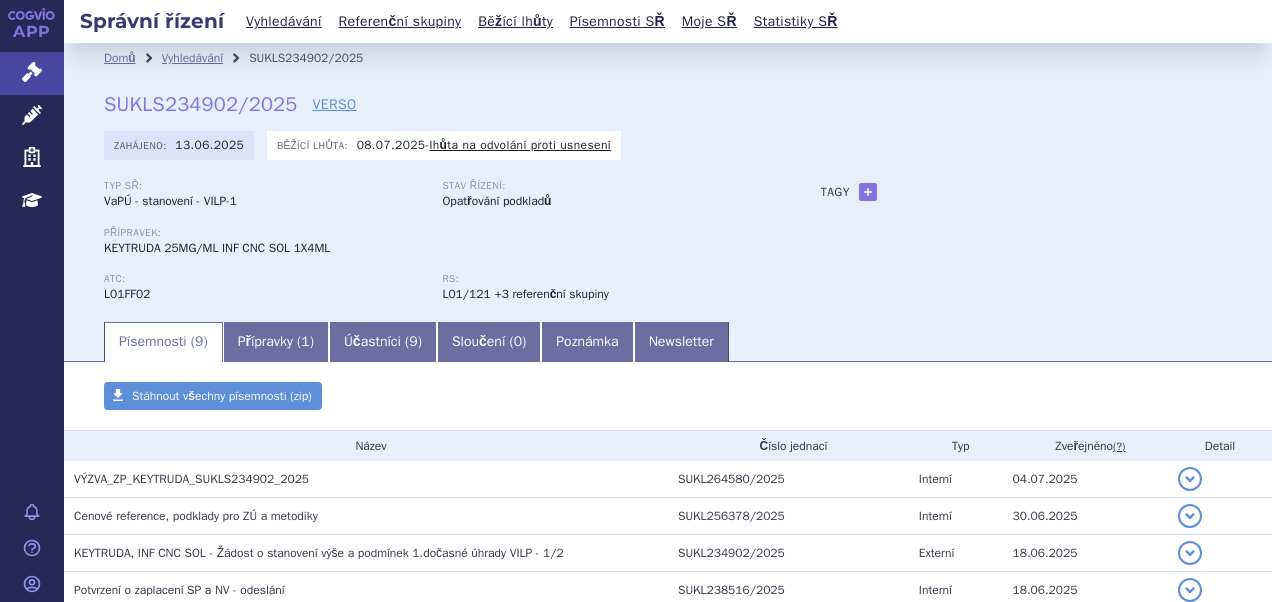 scroll, scrollTop: 0, scrollLeft: 0, axis: both 